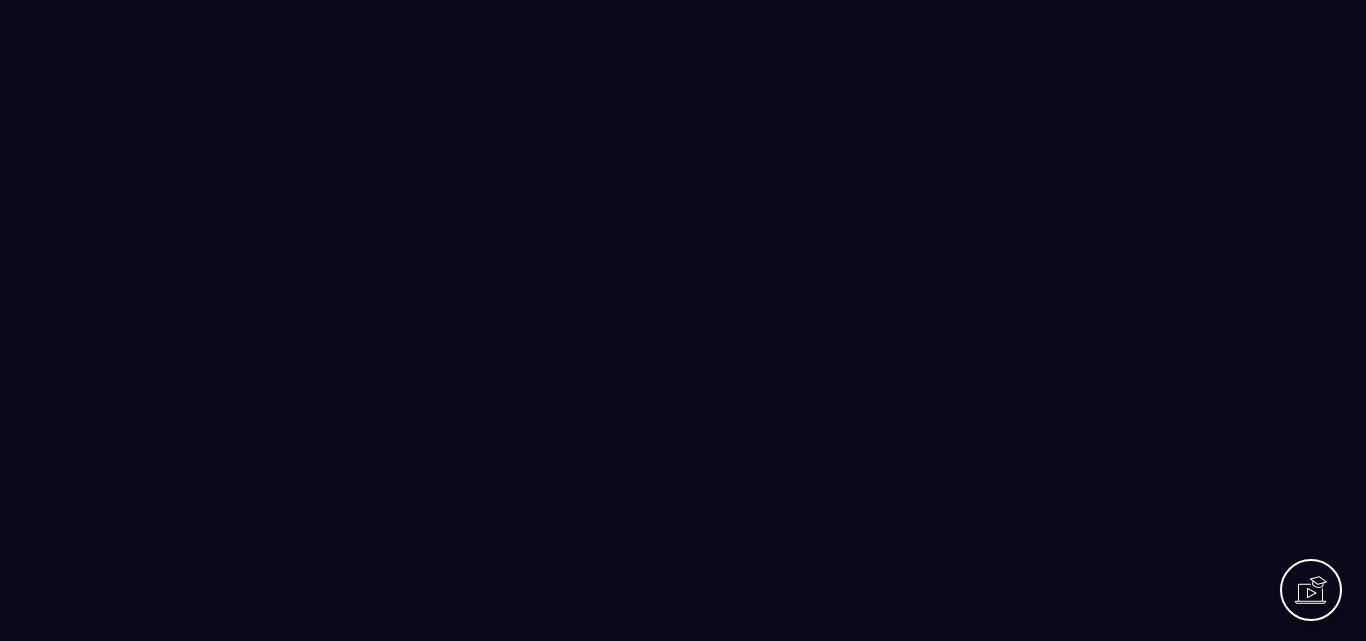 scroll, scrollTop: 0, scrollLeft: 0, axis: both 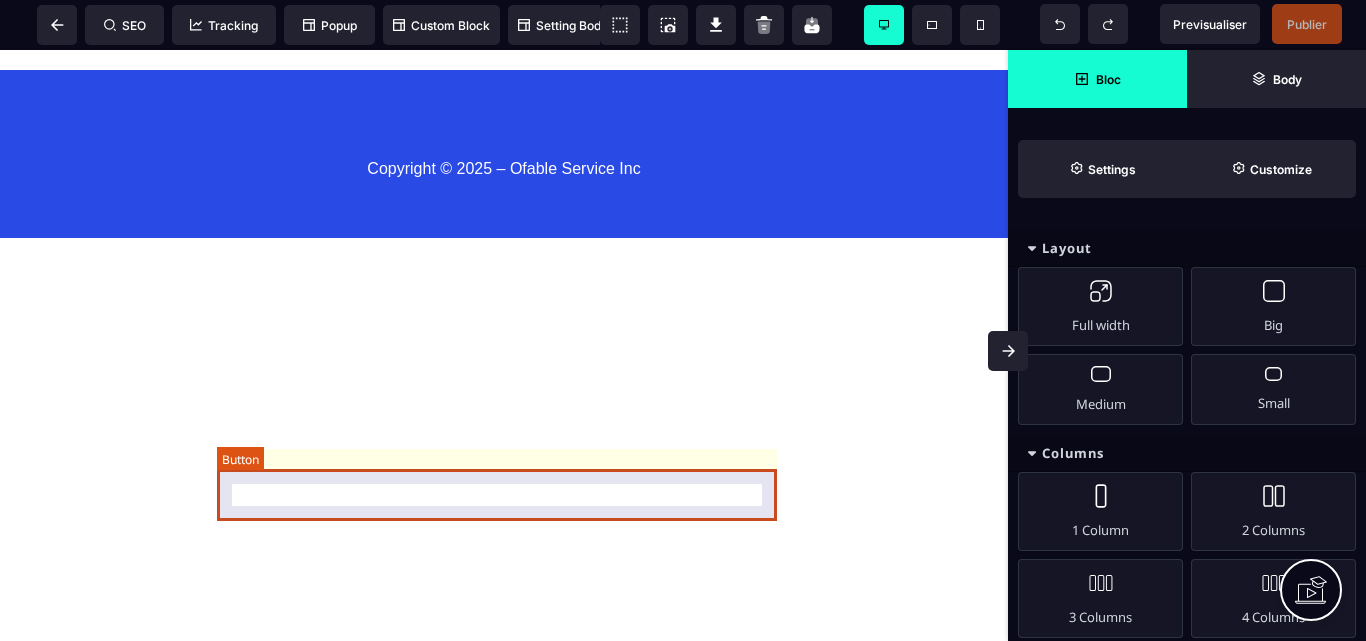 click on "Je m’inscris maintenant" at bounding box center (504, -416) 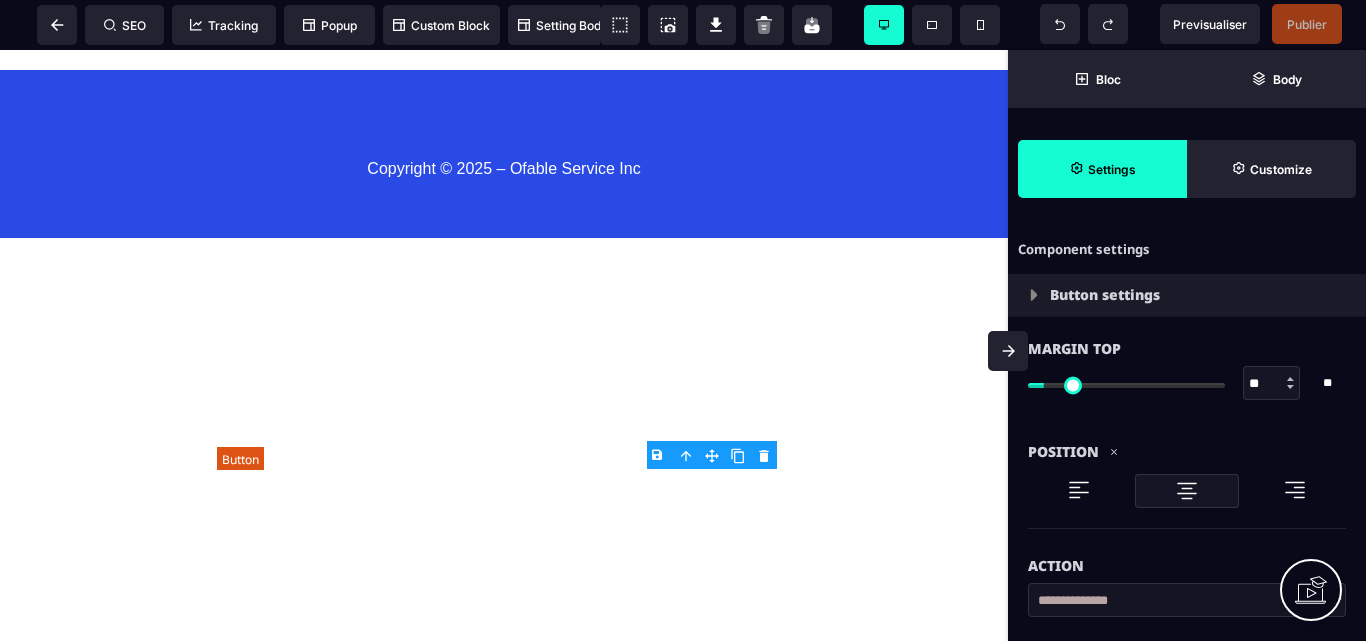 type on "**" 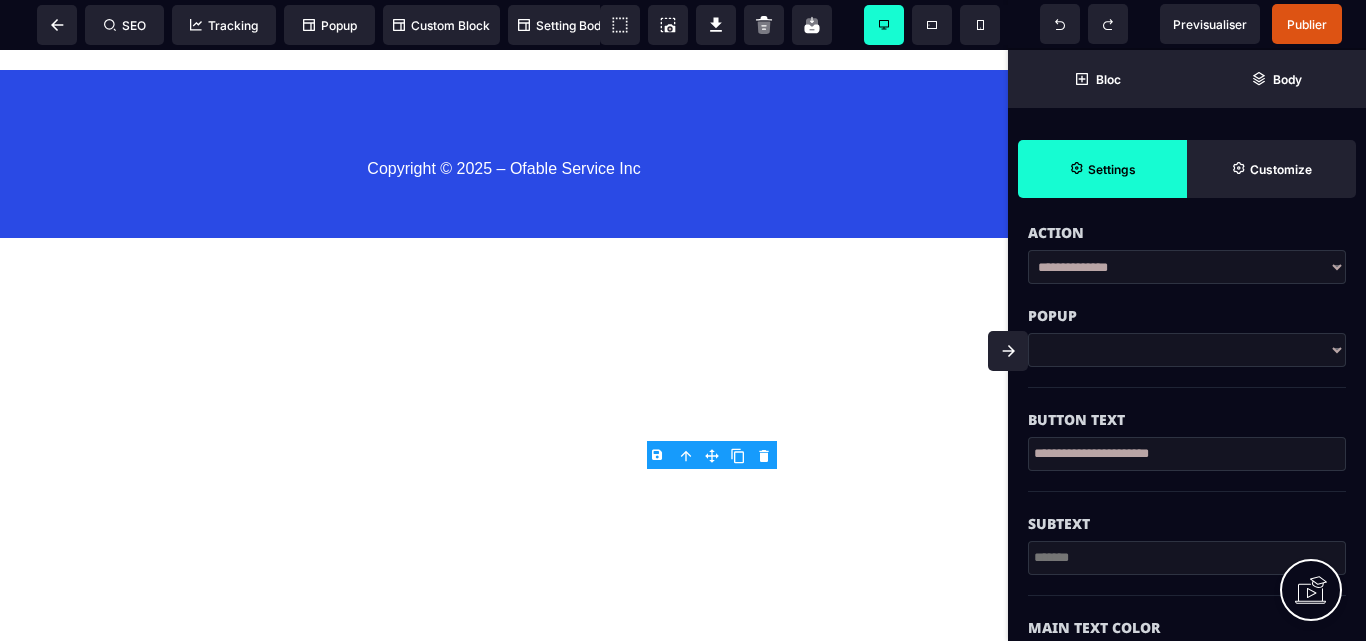 scroll, scrollTop: 300, scrollLeft: 0, axis: vertical 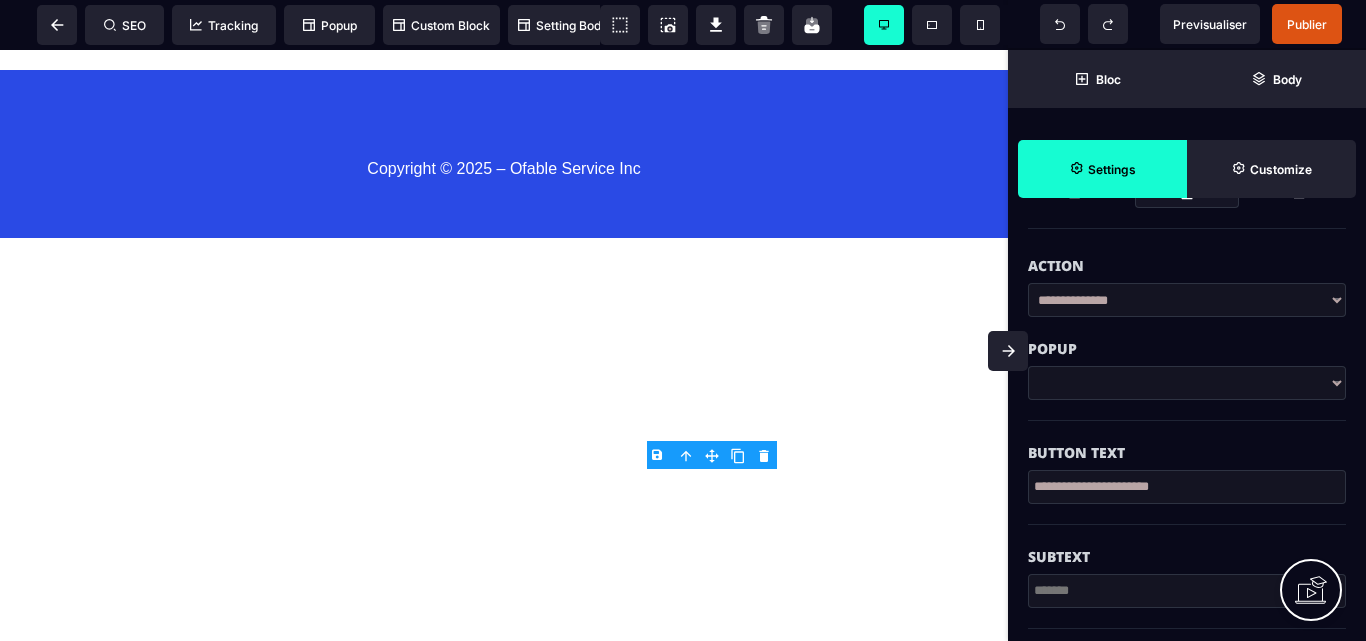 click at bounding box center (1187, 383) 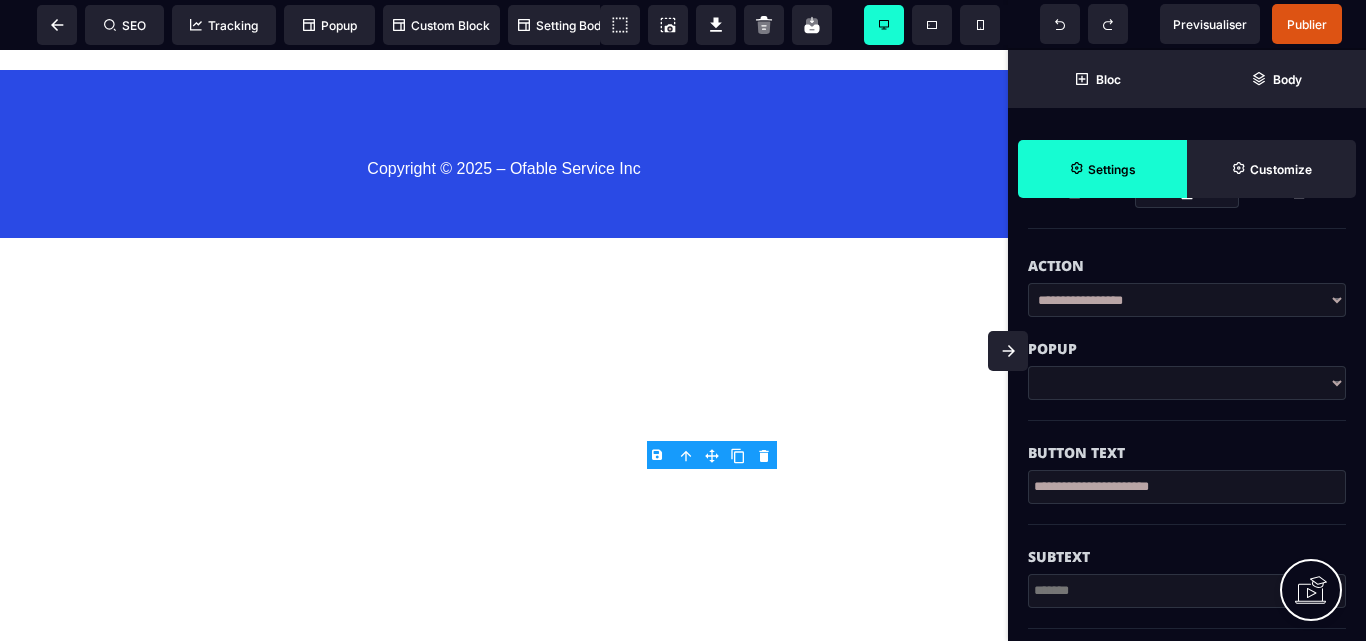click on "**********" at bounding box center [1187, 300] 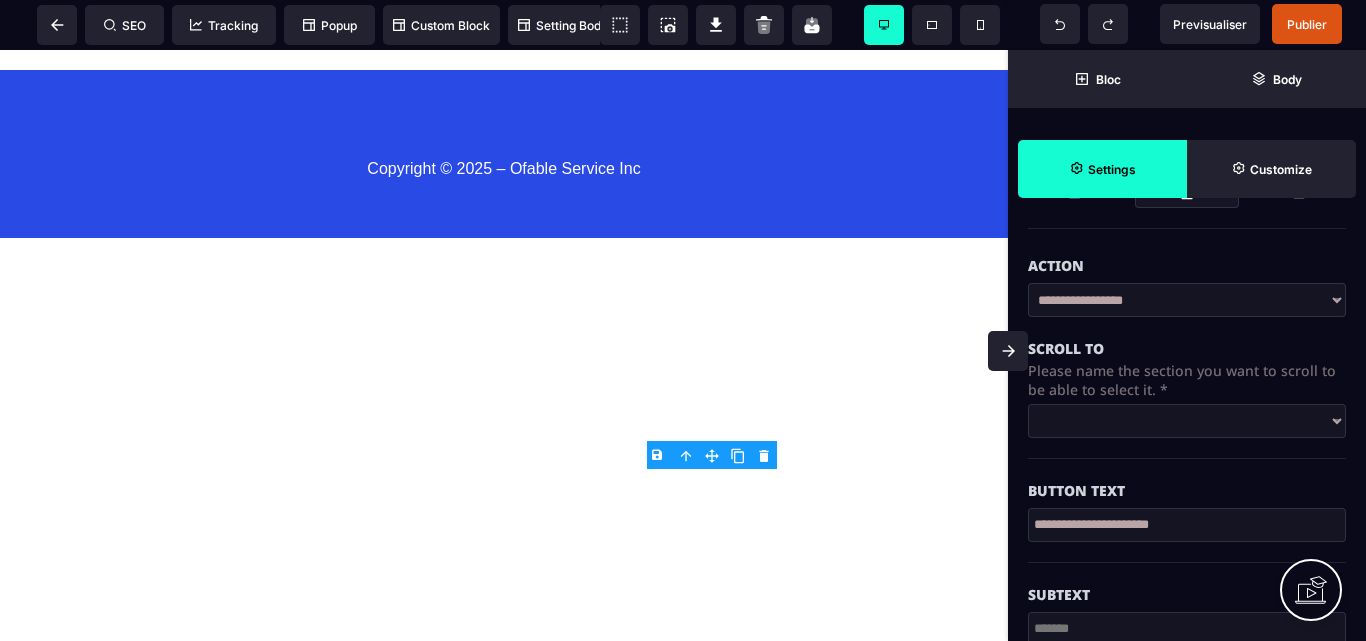 click on "**********" at bounding box center (1187, 421) 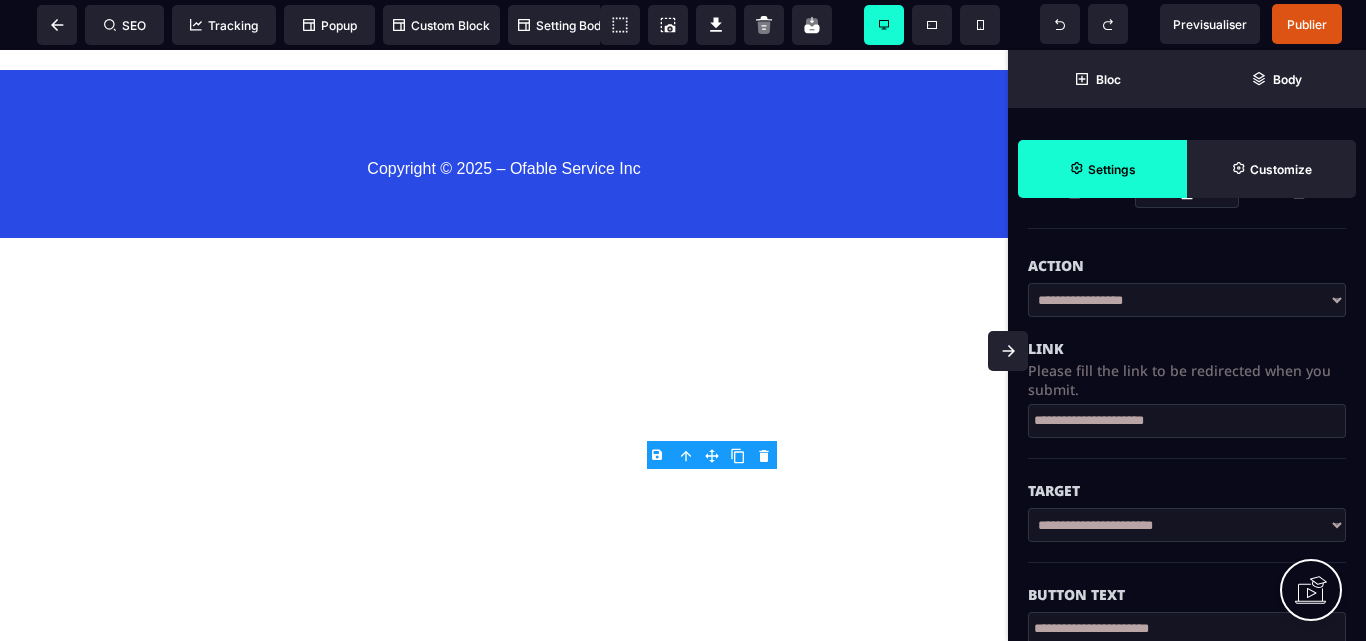 click on "**********" at bounding box center [1187, 421] 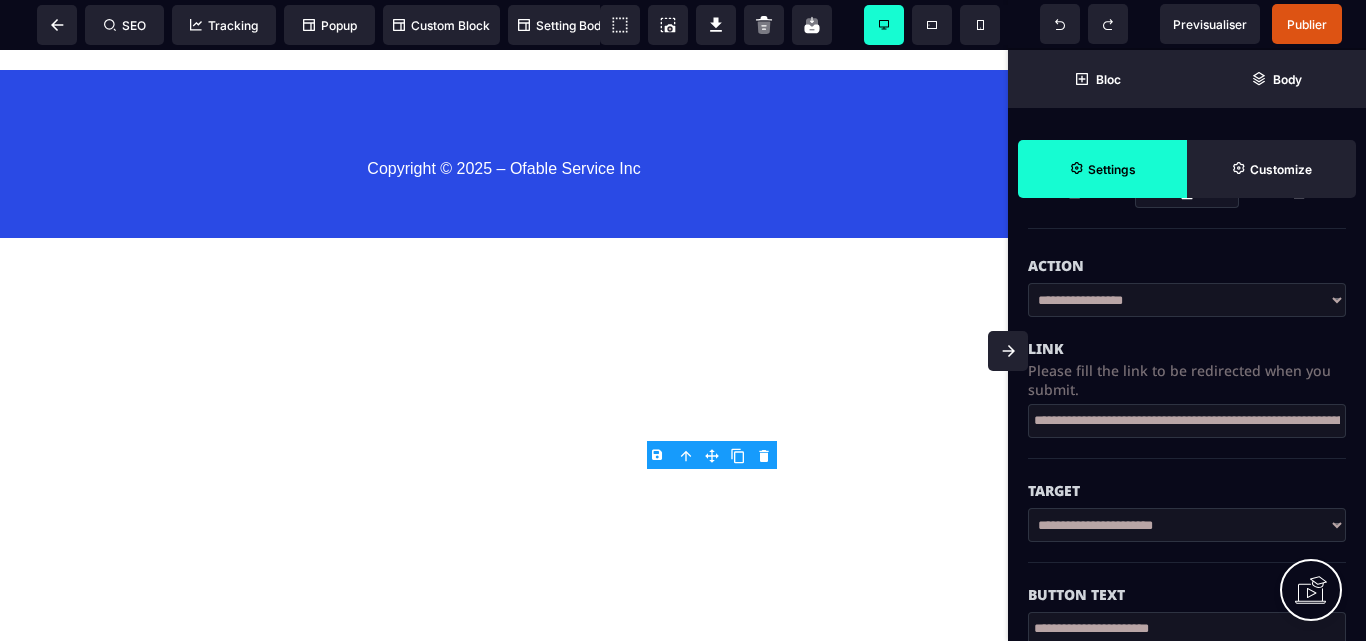 scroll, scrollTop: 0, scrollLeft: 185, axis: horizontal 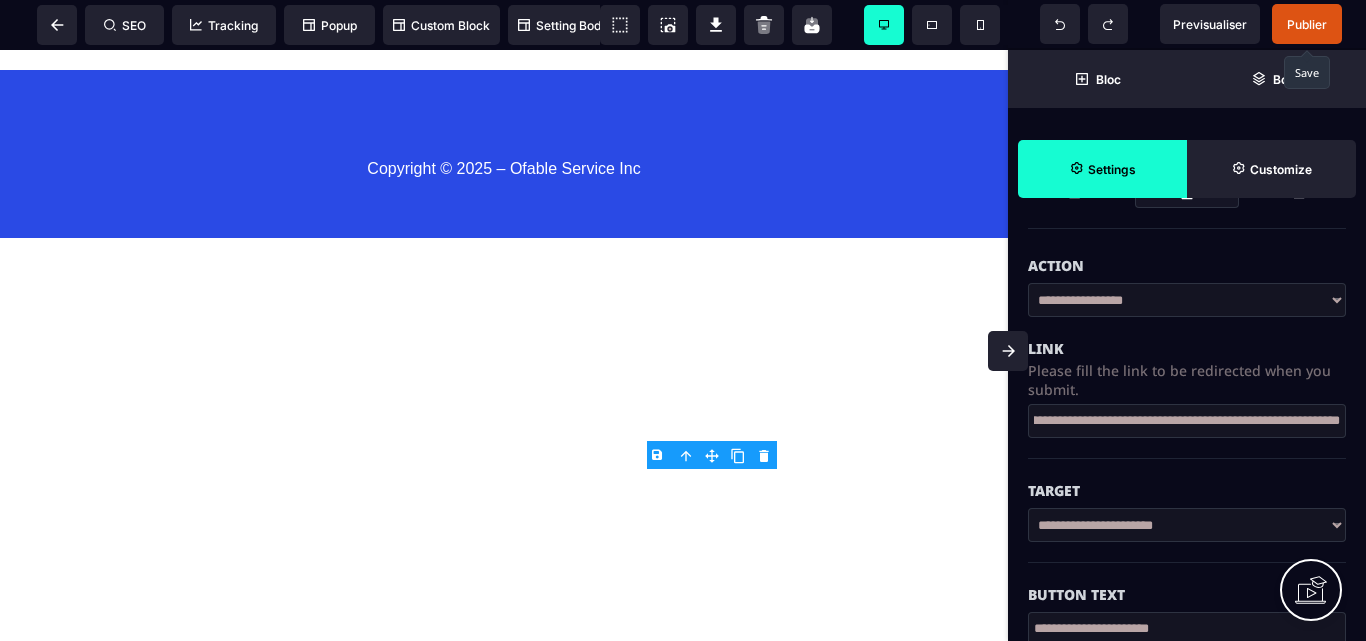 type on "**********" 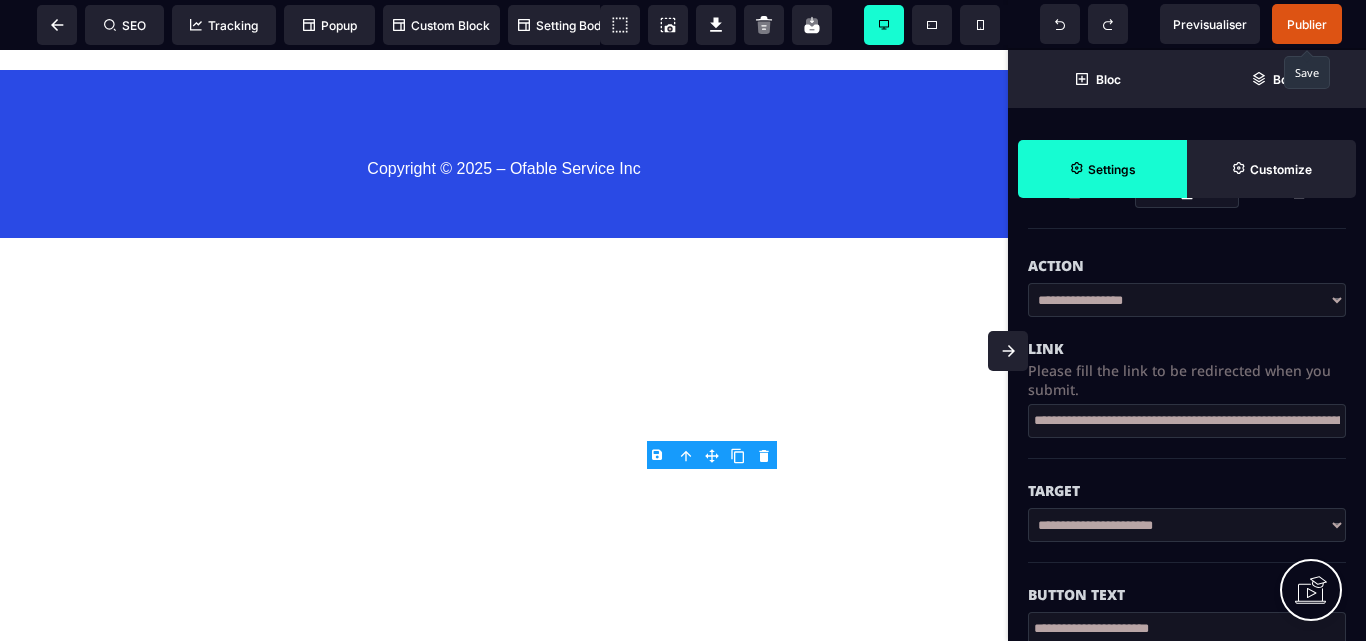 click on "Publier" at bounding box center (1307, 24) 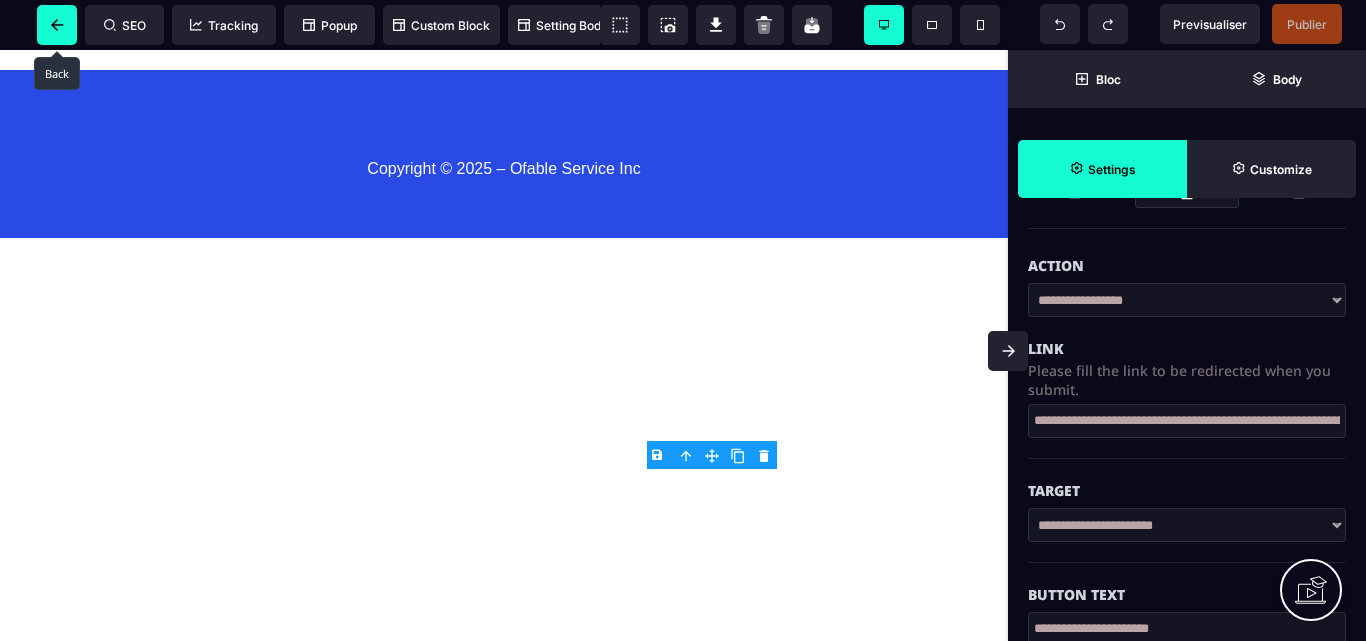 click 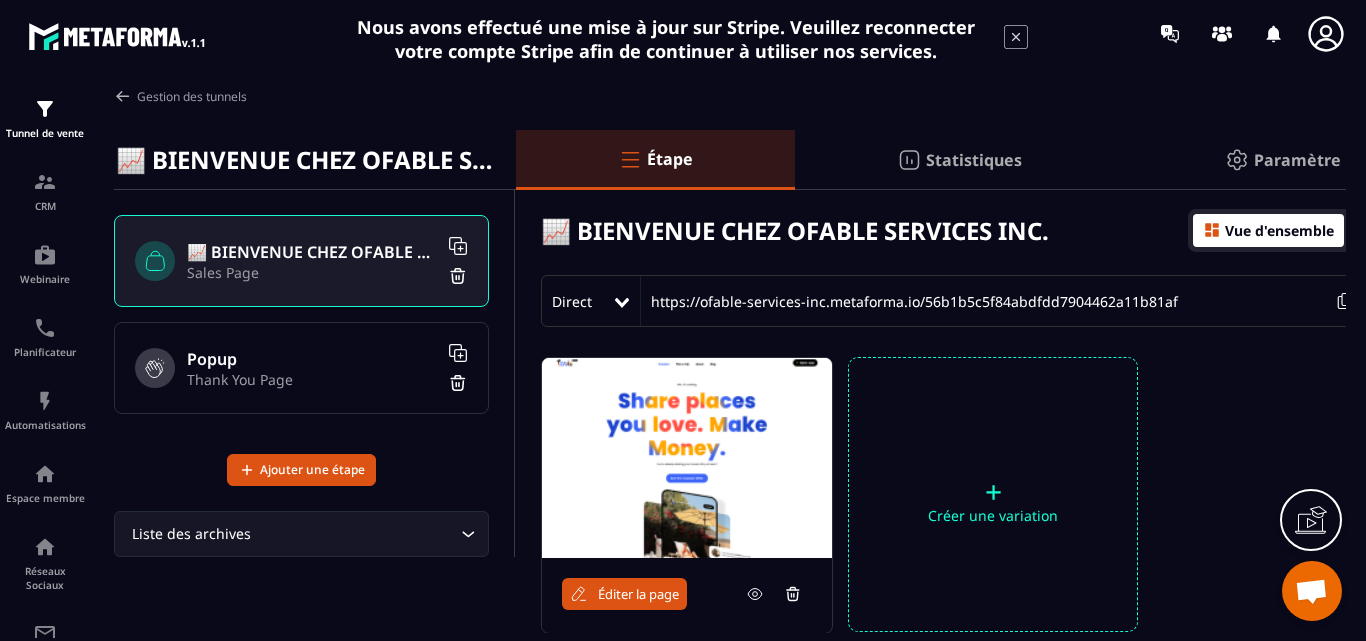 click on "Popup" at bounding box center (312, 359) 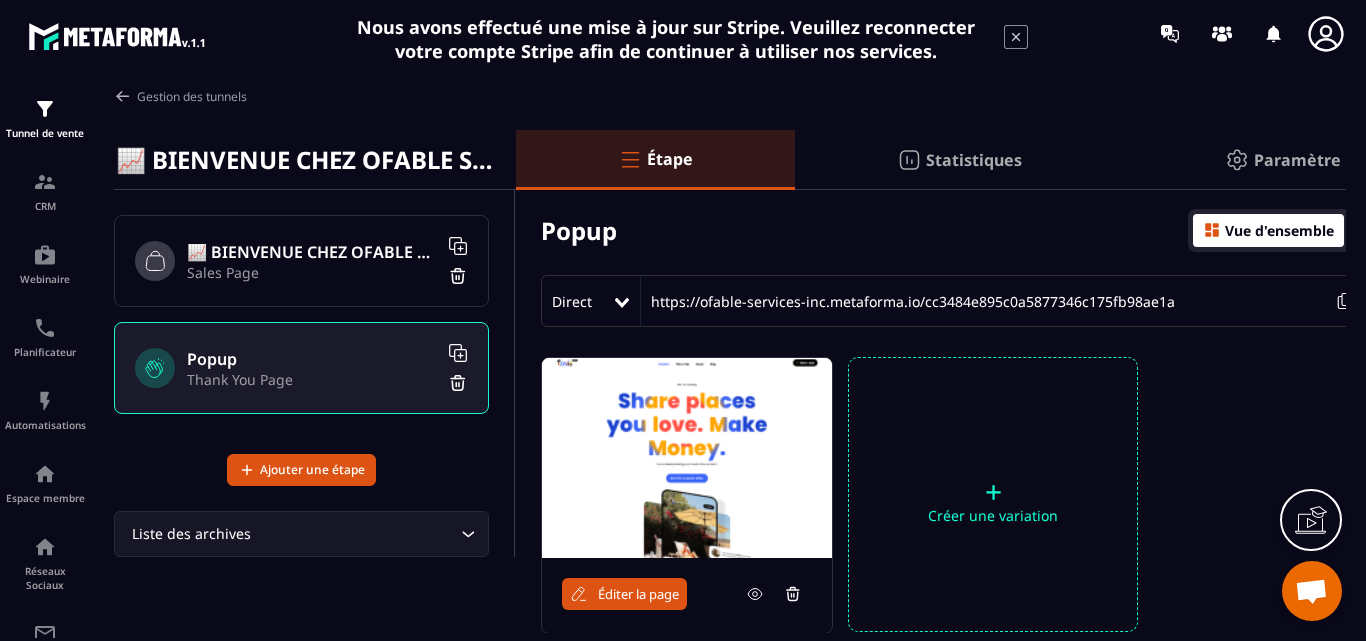 click 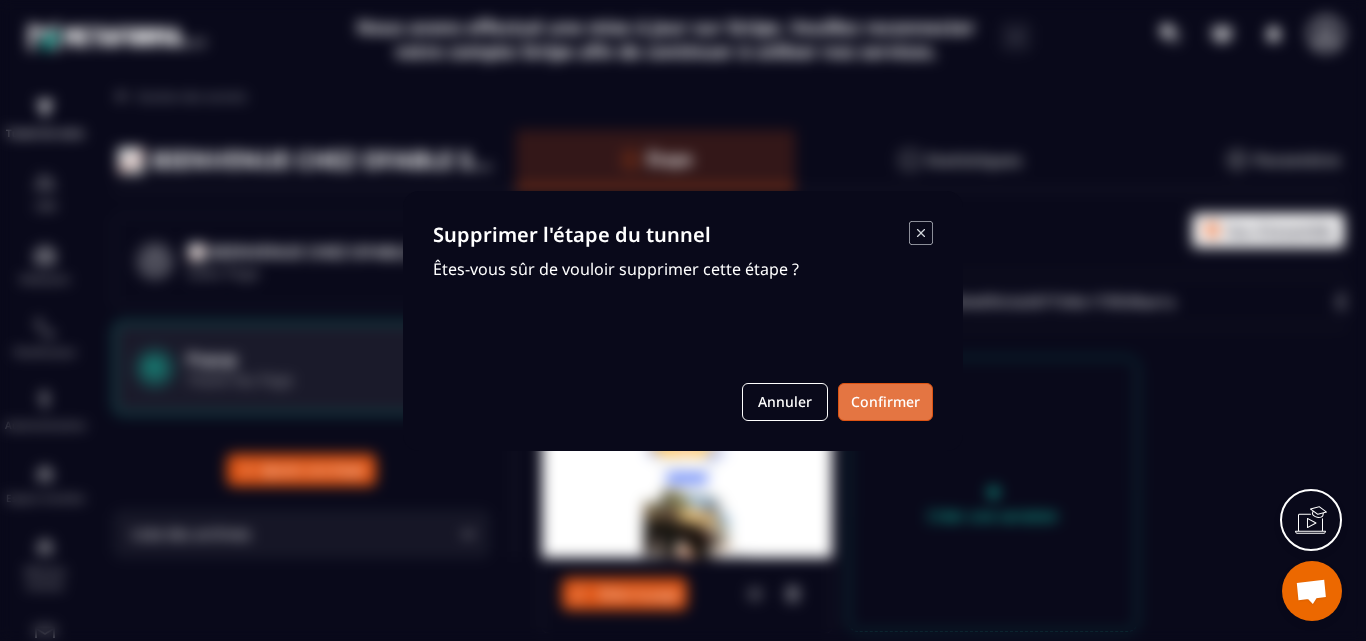 click on "Confirmer" at bounding box center [885, 402] 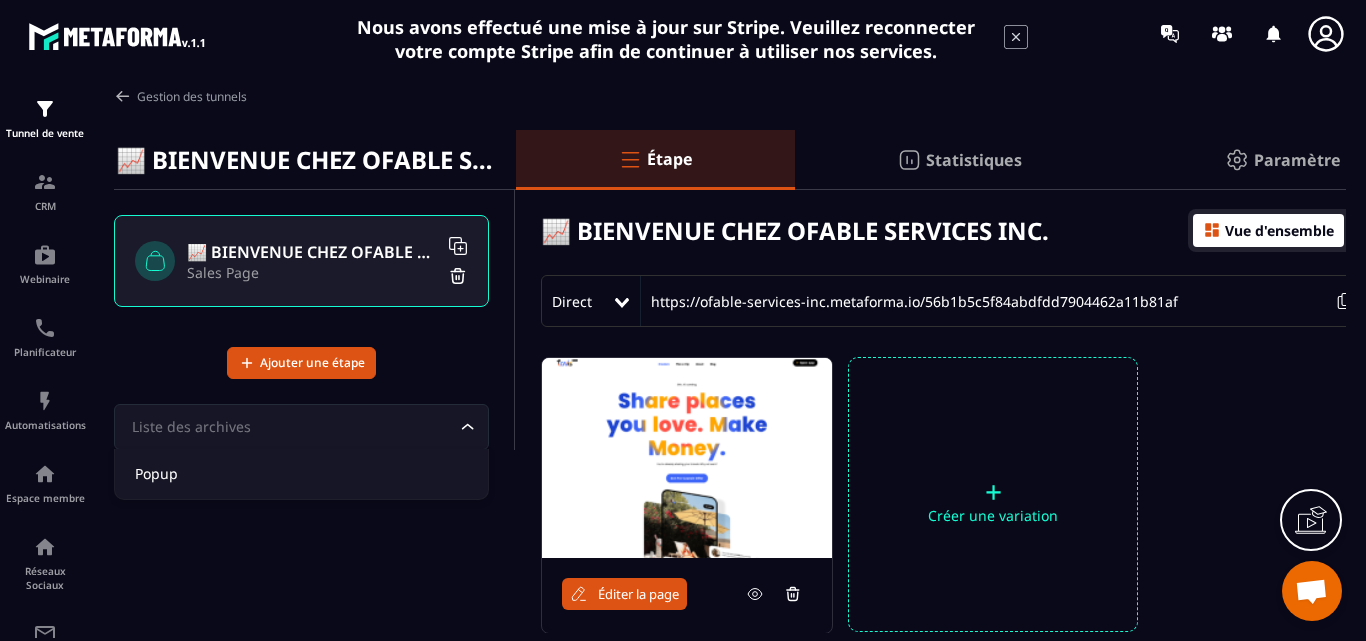 click 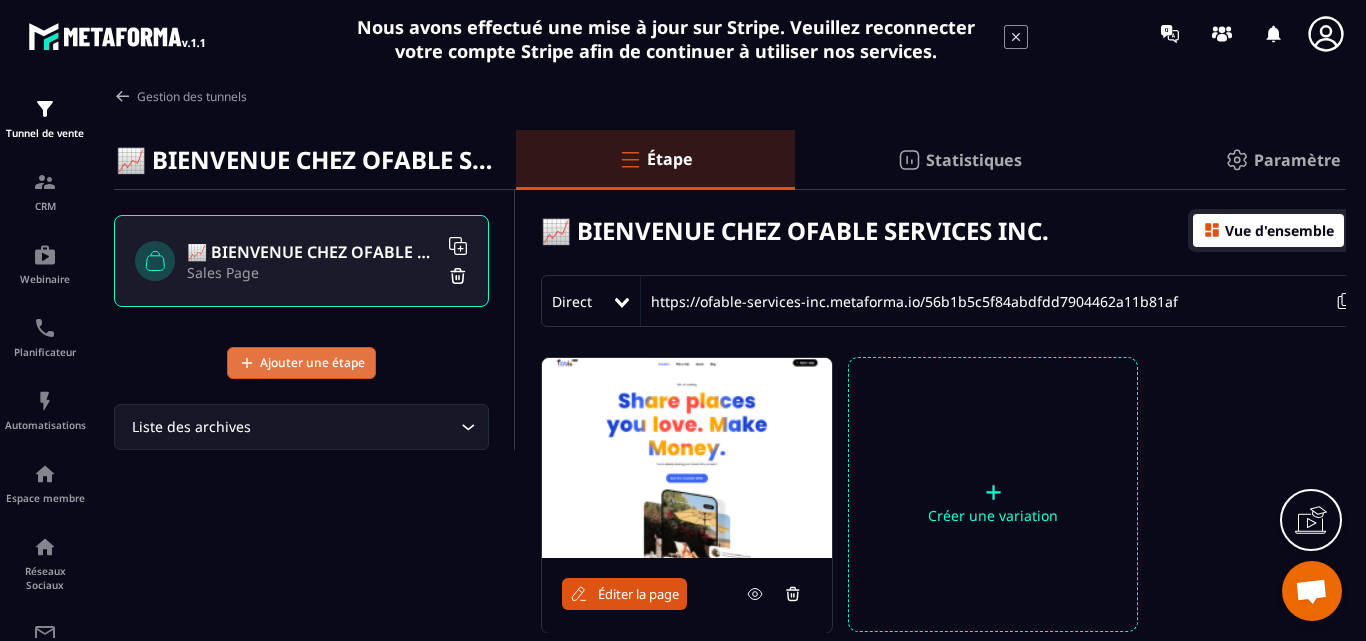 click on "Ajouter une étape" at bounding box center (312, 363) 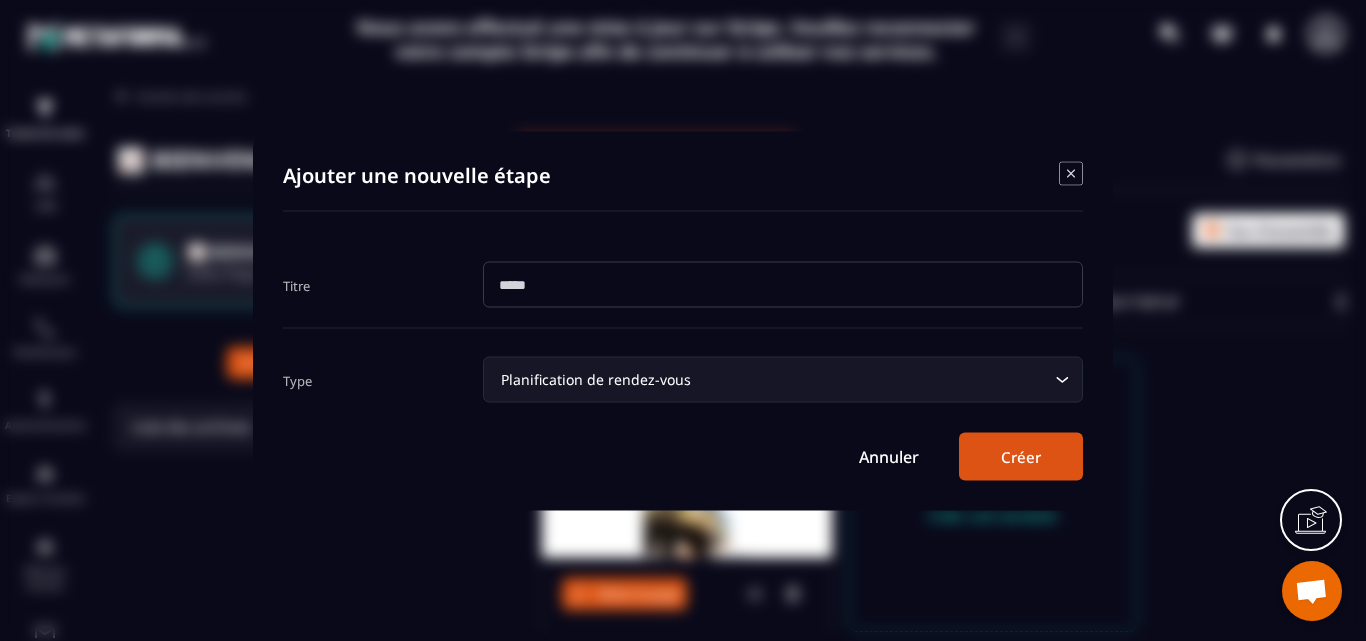 click at bounding box center [783, 284] 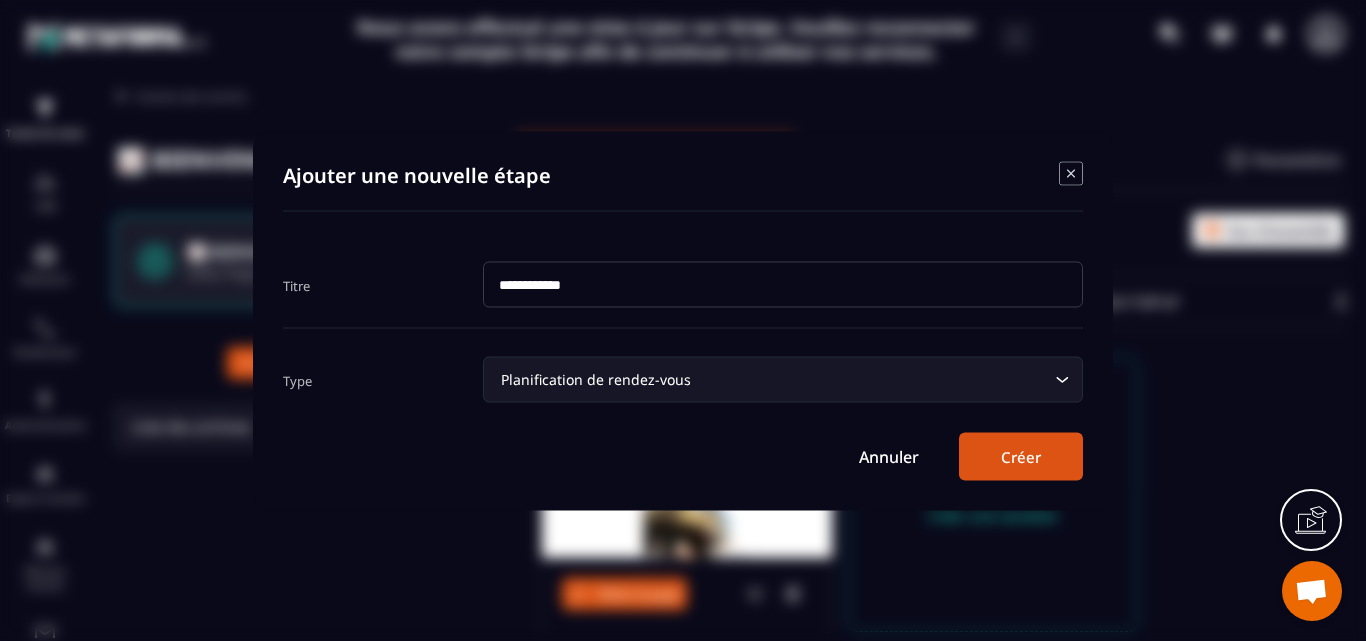 type on "**********" 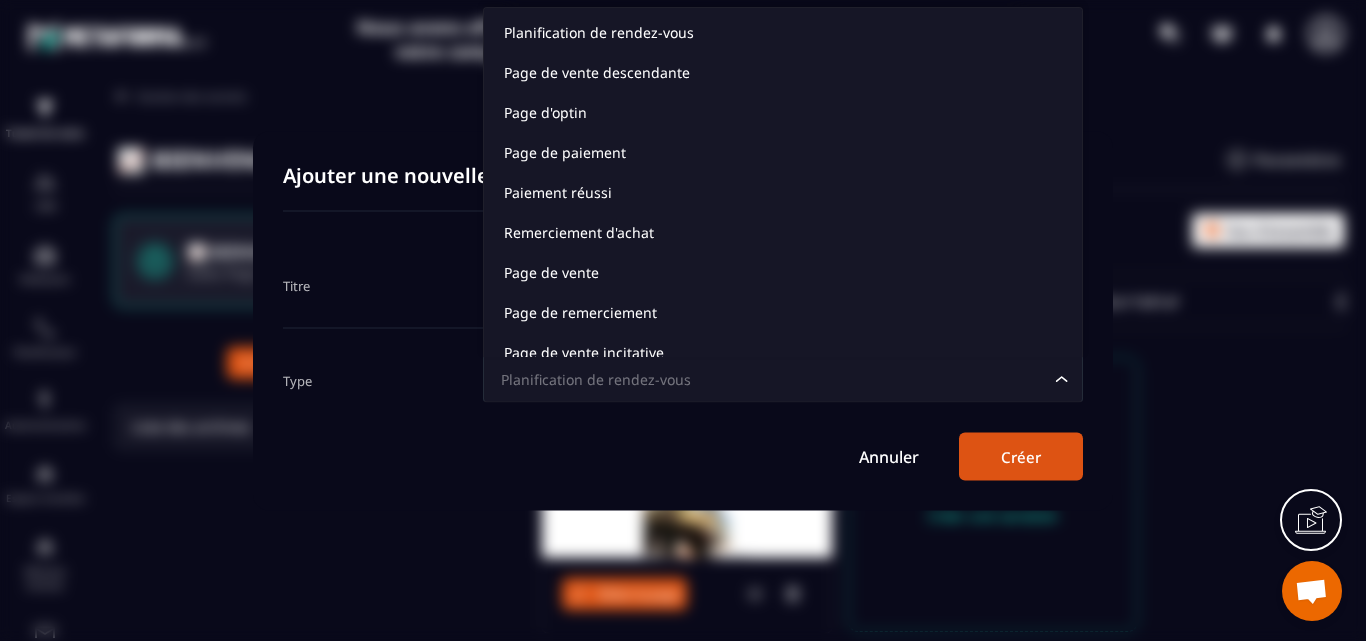 click on "Planification de rendez-vous" at bounding box center (773, 379) 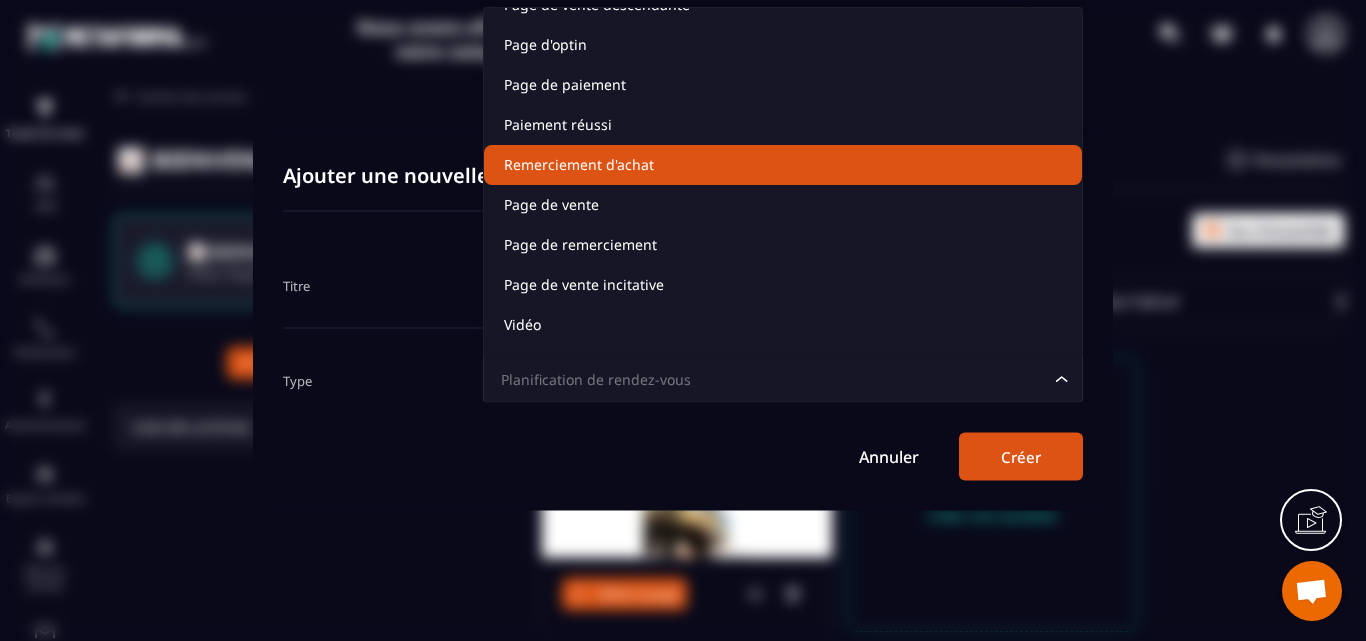 scroll, scrollTop: 141, scrollLeft: 0, axis: vertical 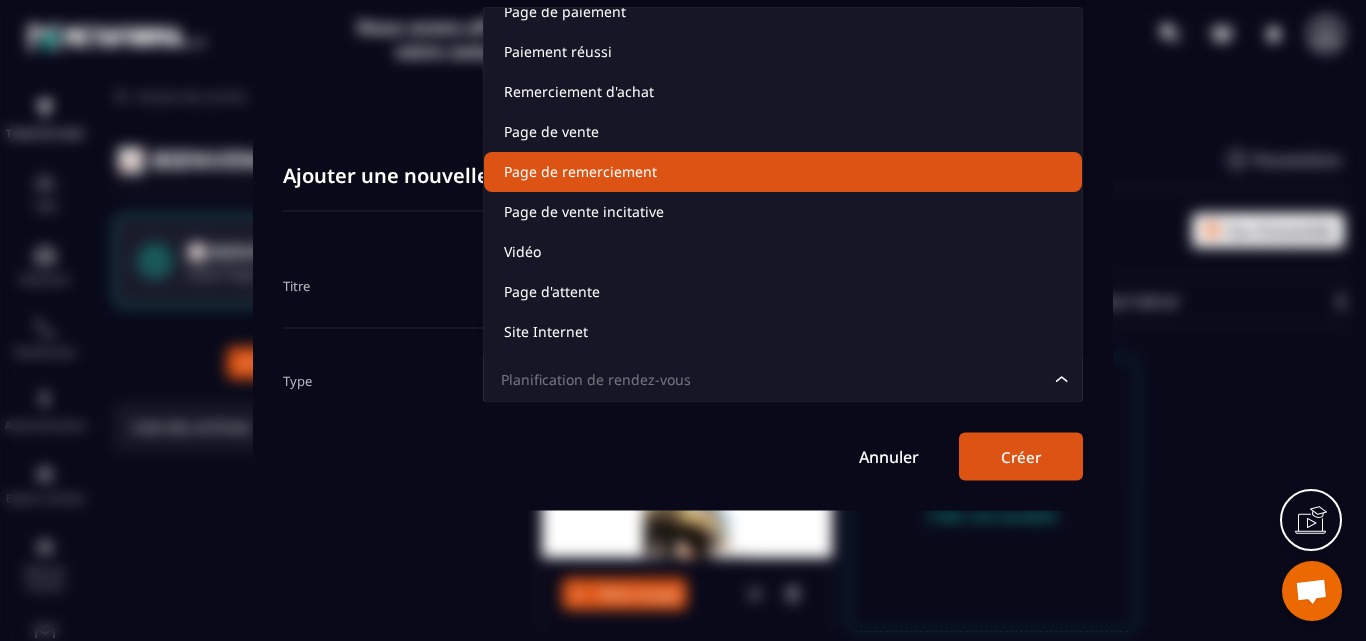 click on "Page de remerciement" 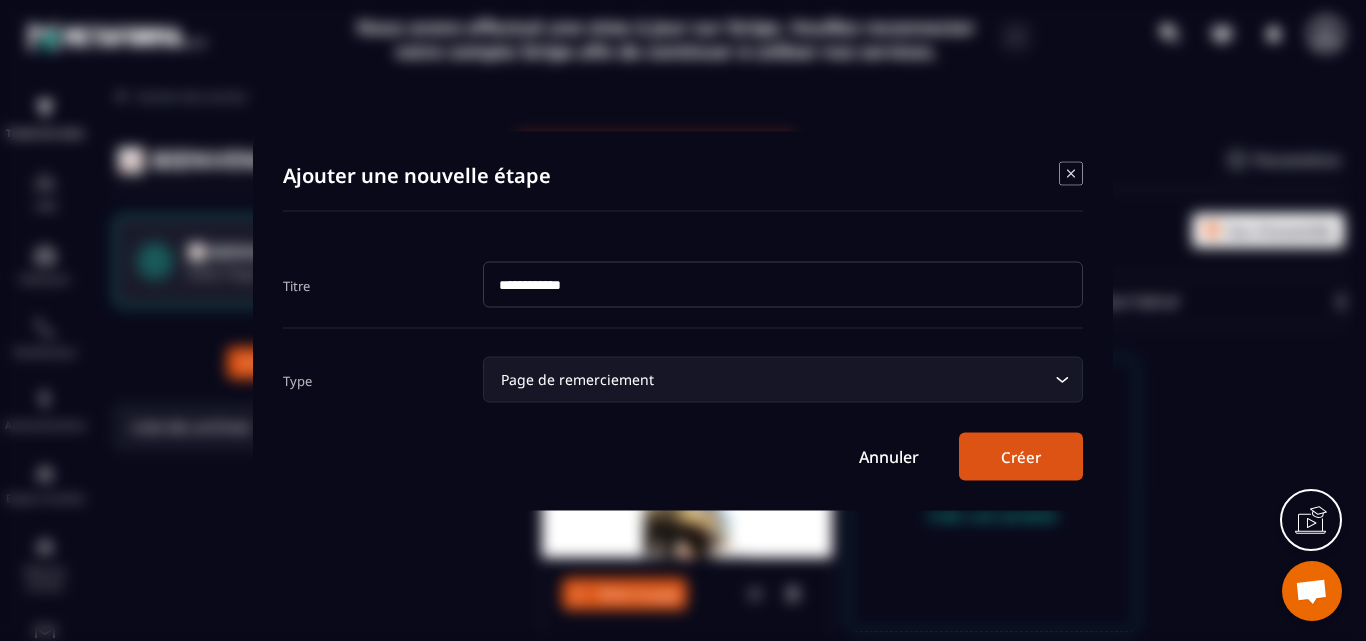 click on "Créer" at bounding box center [1021, 456] 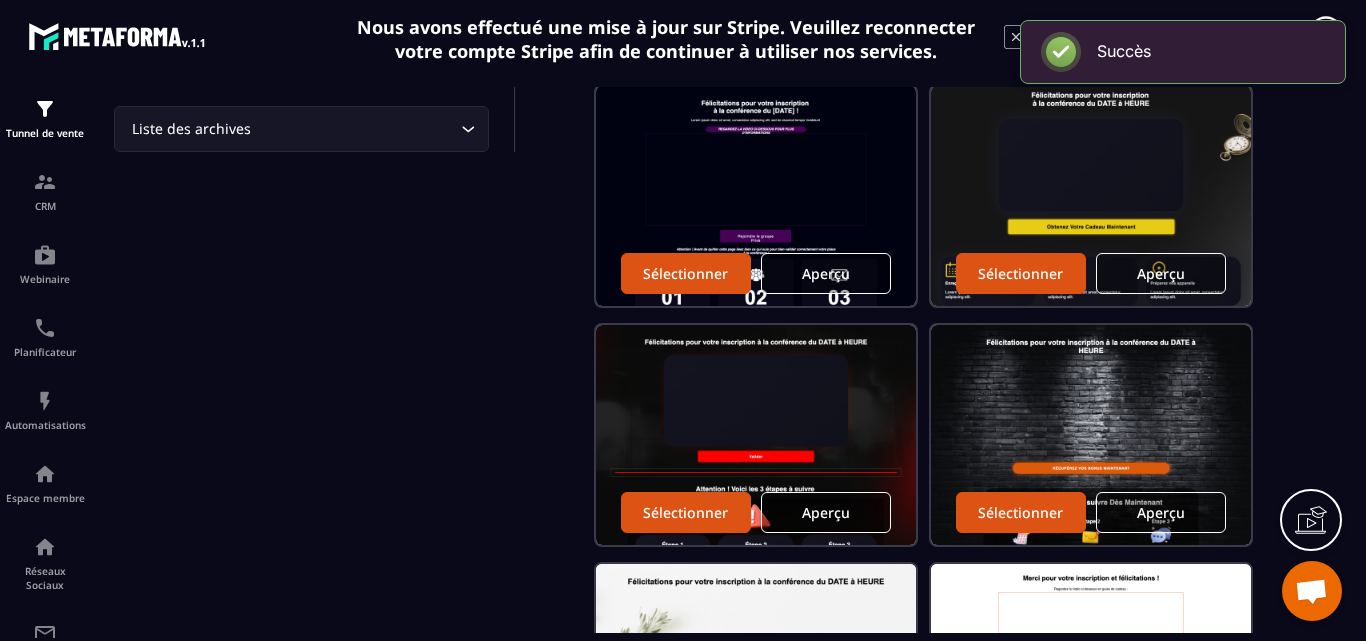 scroll, scrollTop: 600, scrollLeft: 0, axis: vertical 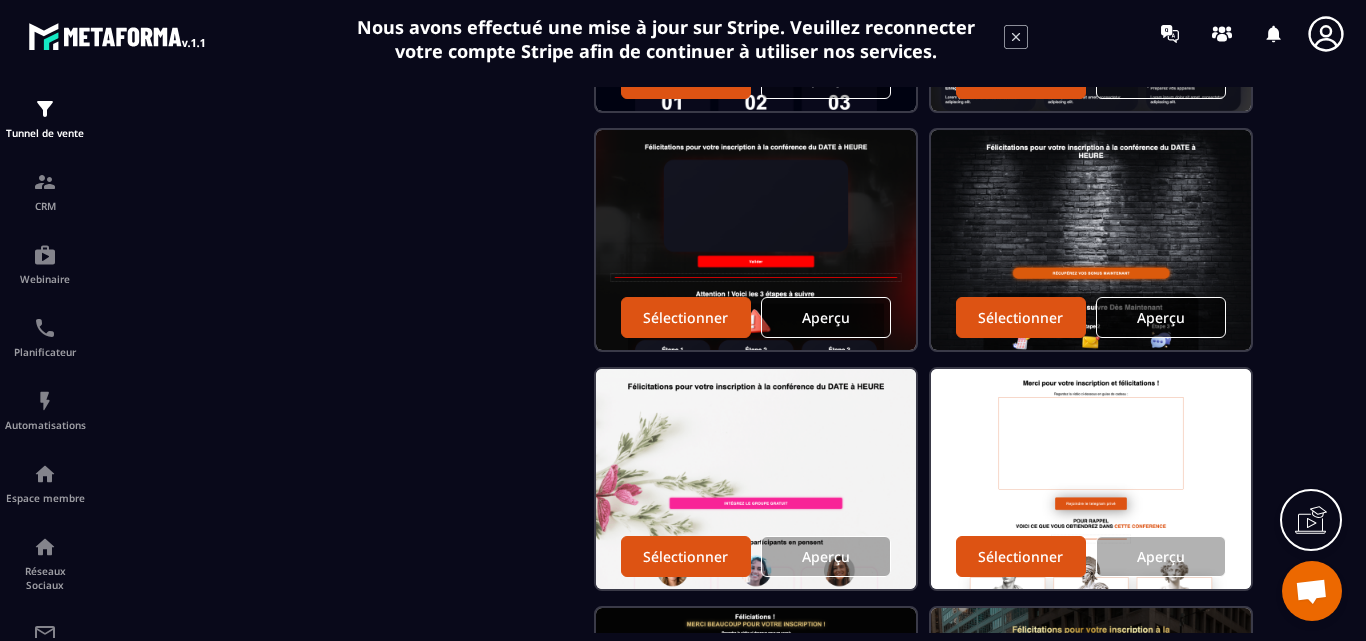 click on "Aperçu" at bounding box center (1161, 317) 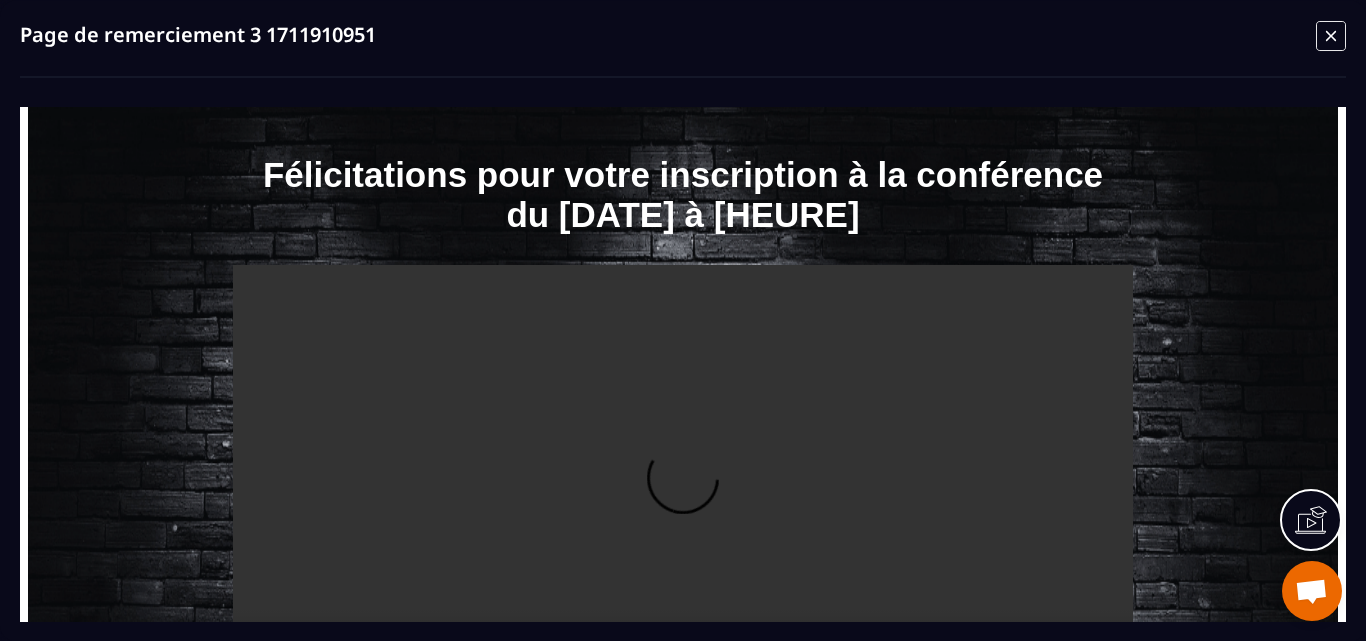 scroll, scrollTop: 0, scrollLeft: 0, axis: both 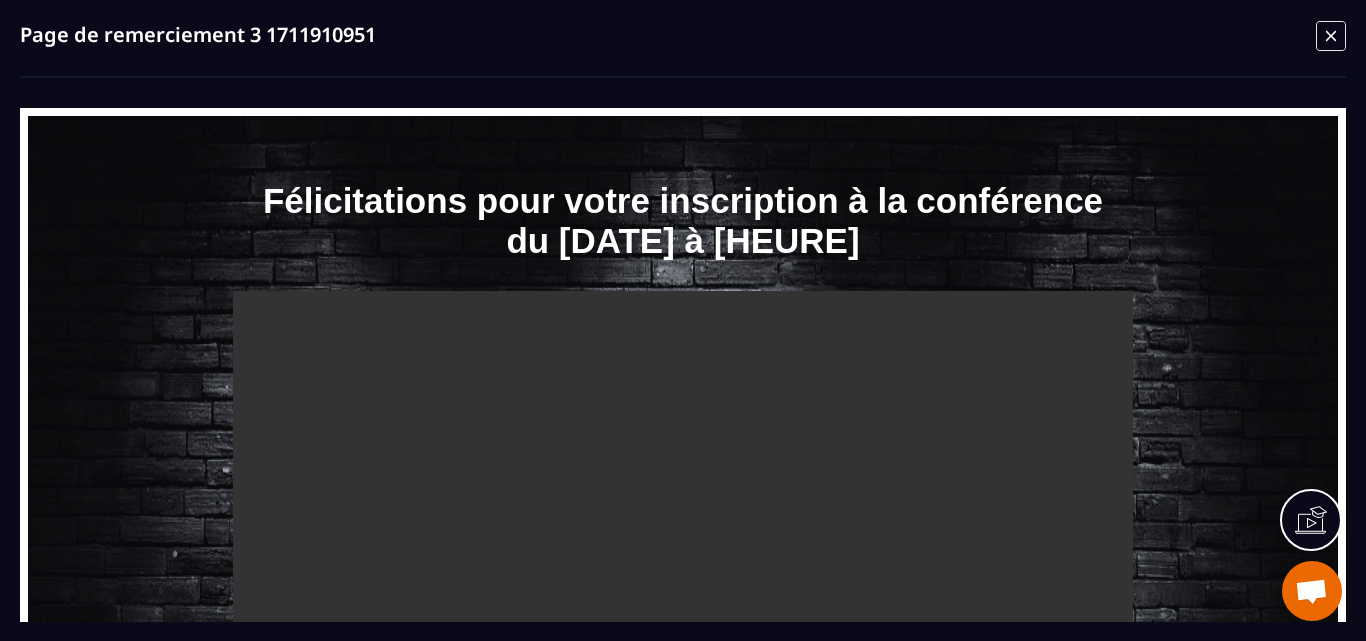 click 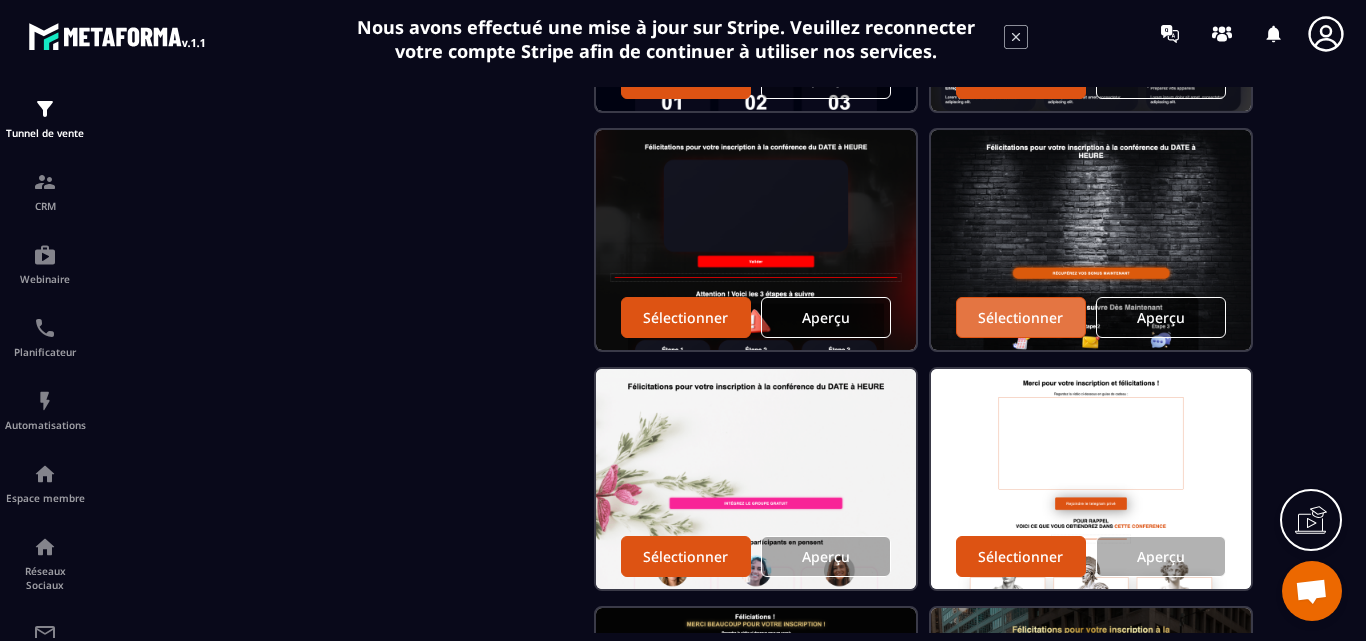 click on "Sélectionner" at bounding box center [1020, 317] 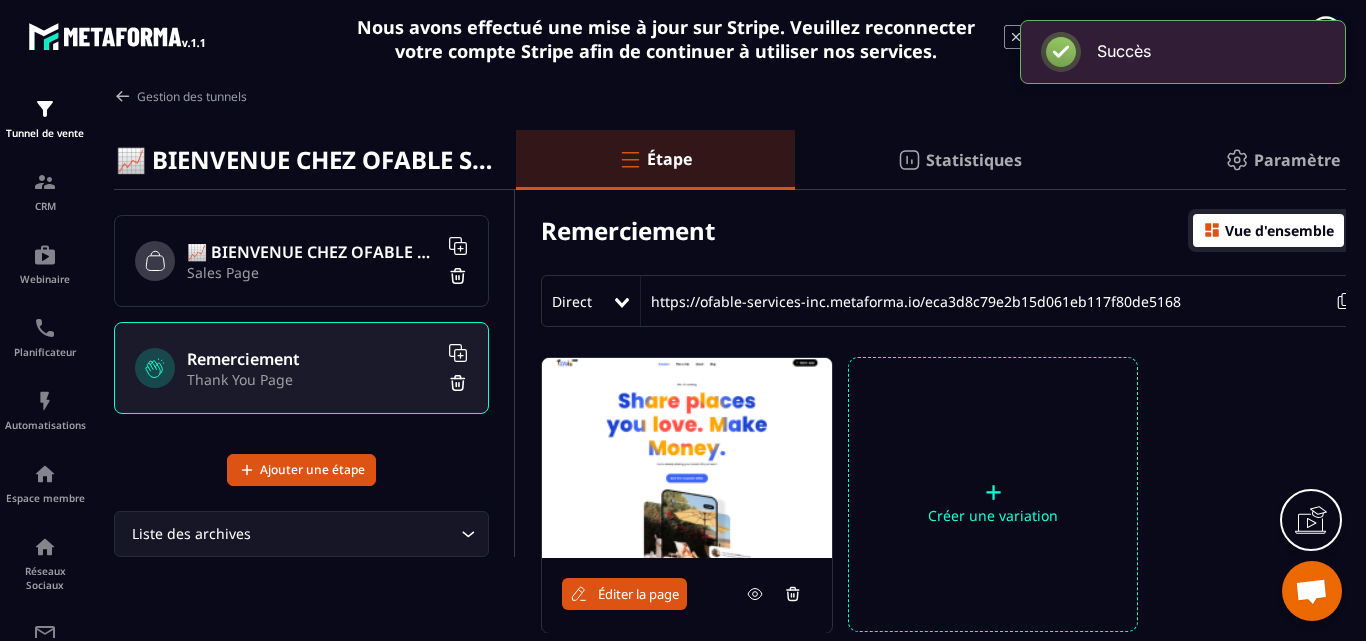 click on "Éditer la page" at bounding box center (638, 594) 